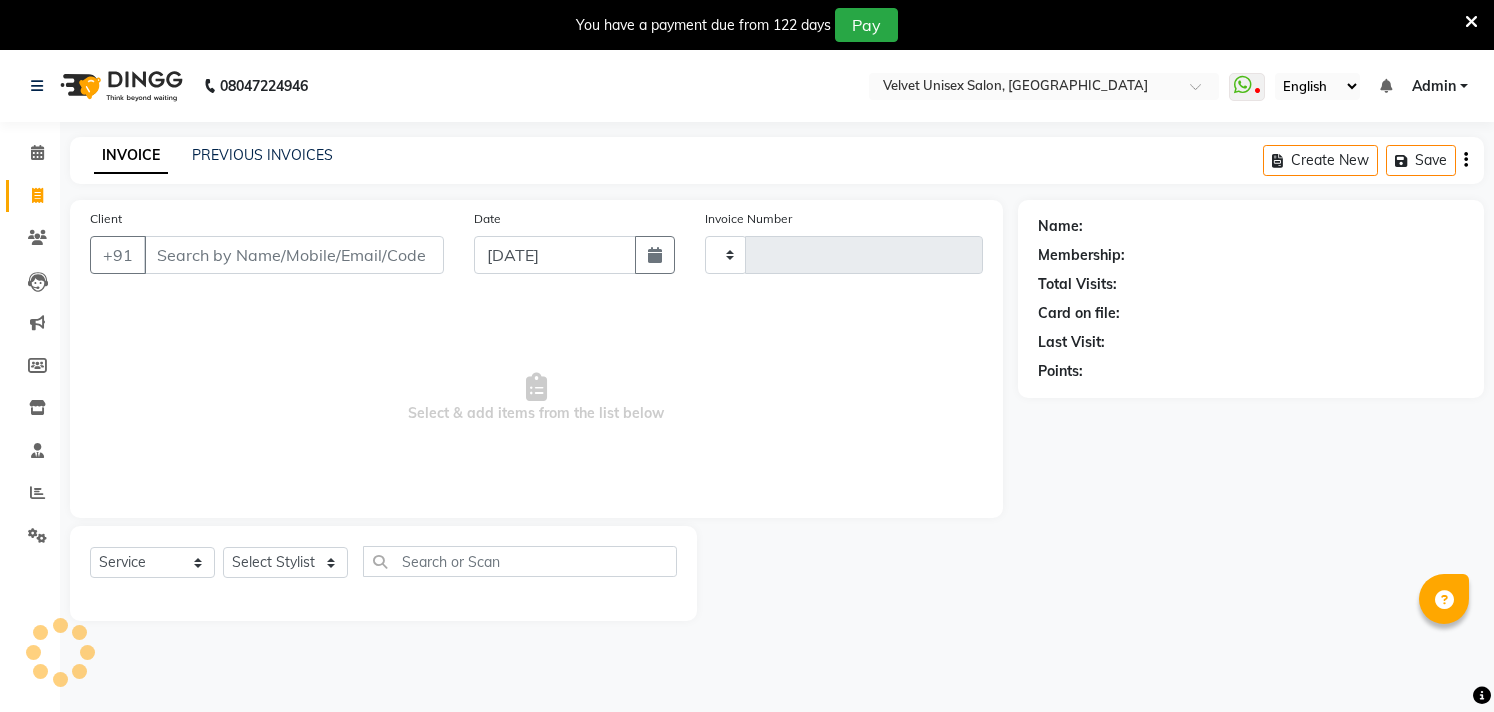 select on "service" 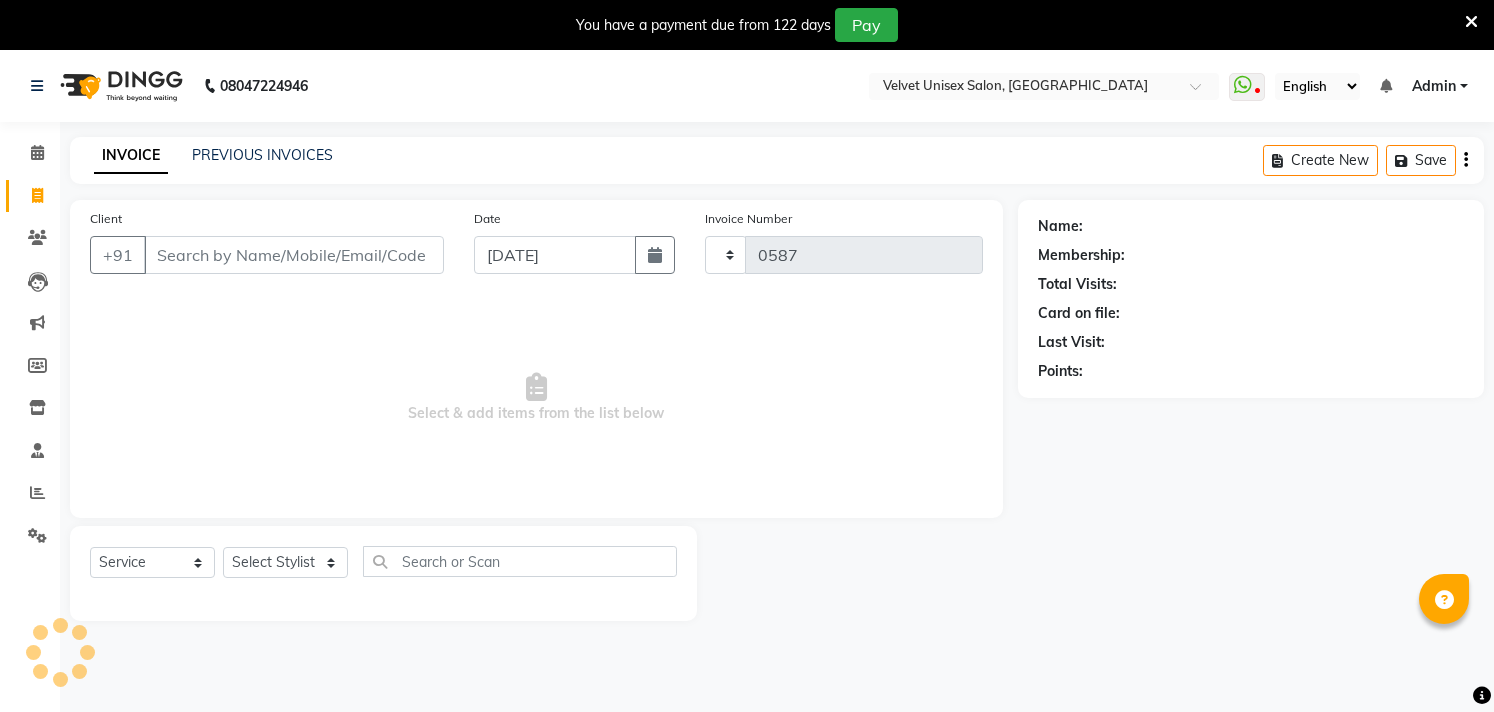 scroll, scrollTop: 50, scrollLeft: 0, axis: vertical 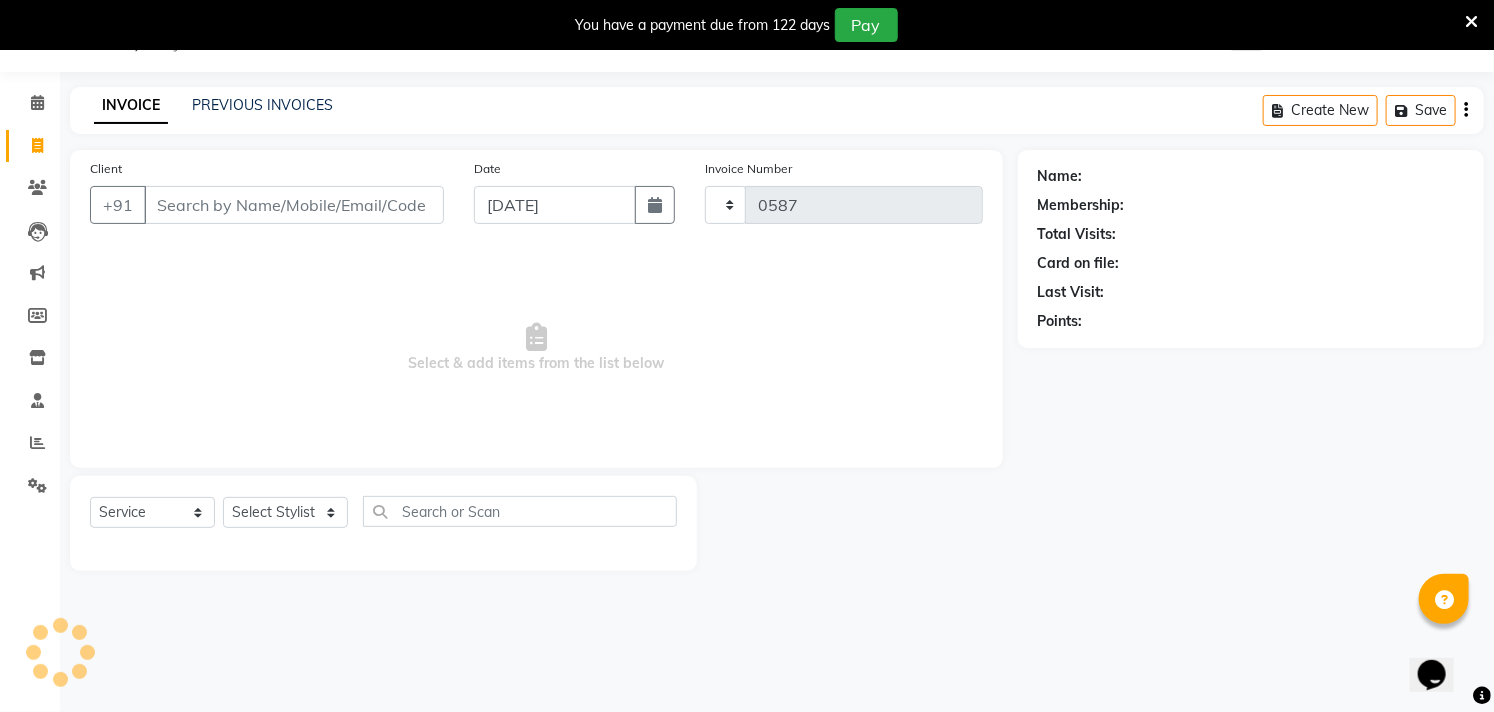 select on "5384" 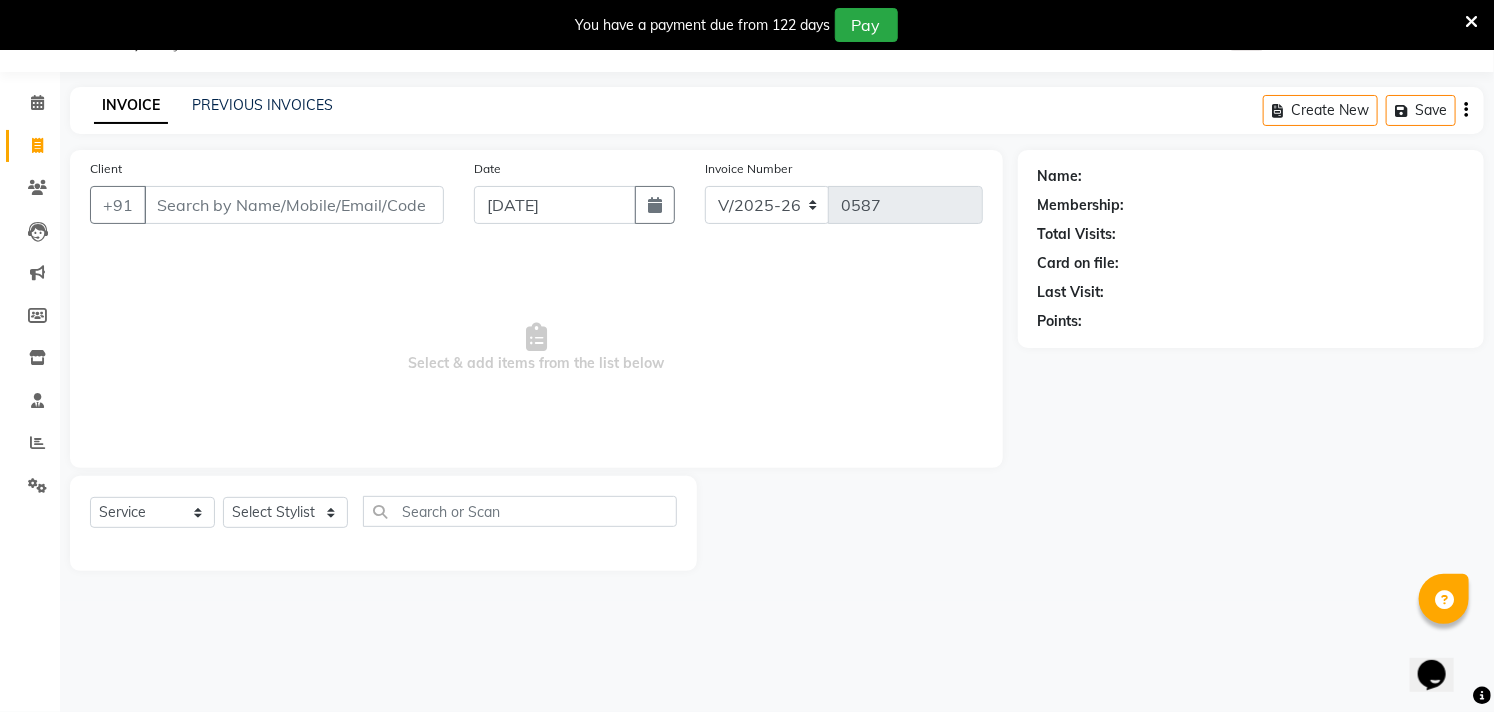 click on "Client" at bounding box center [294, 205] 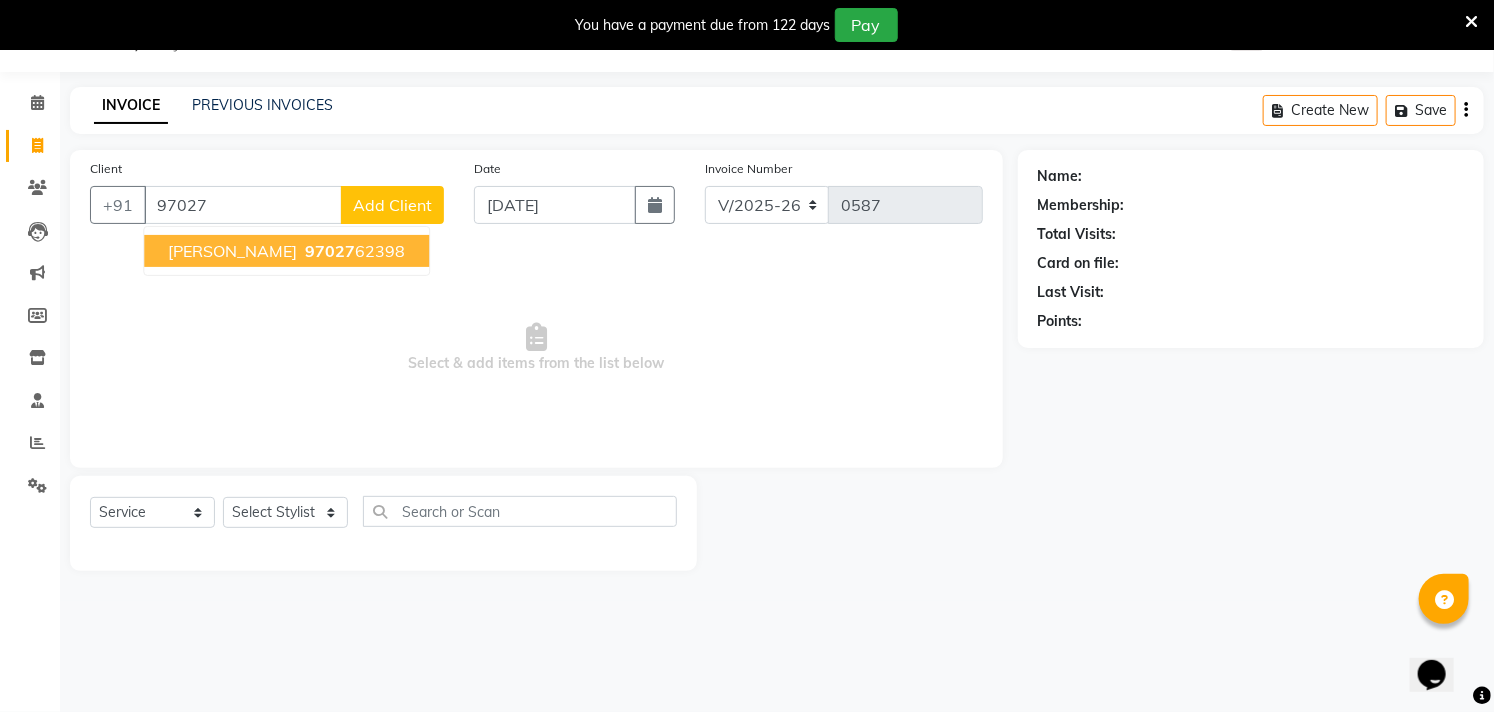 click on "[PERSON_NAME]   97027 62398" at bounding box center [286, 251] 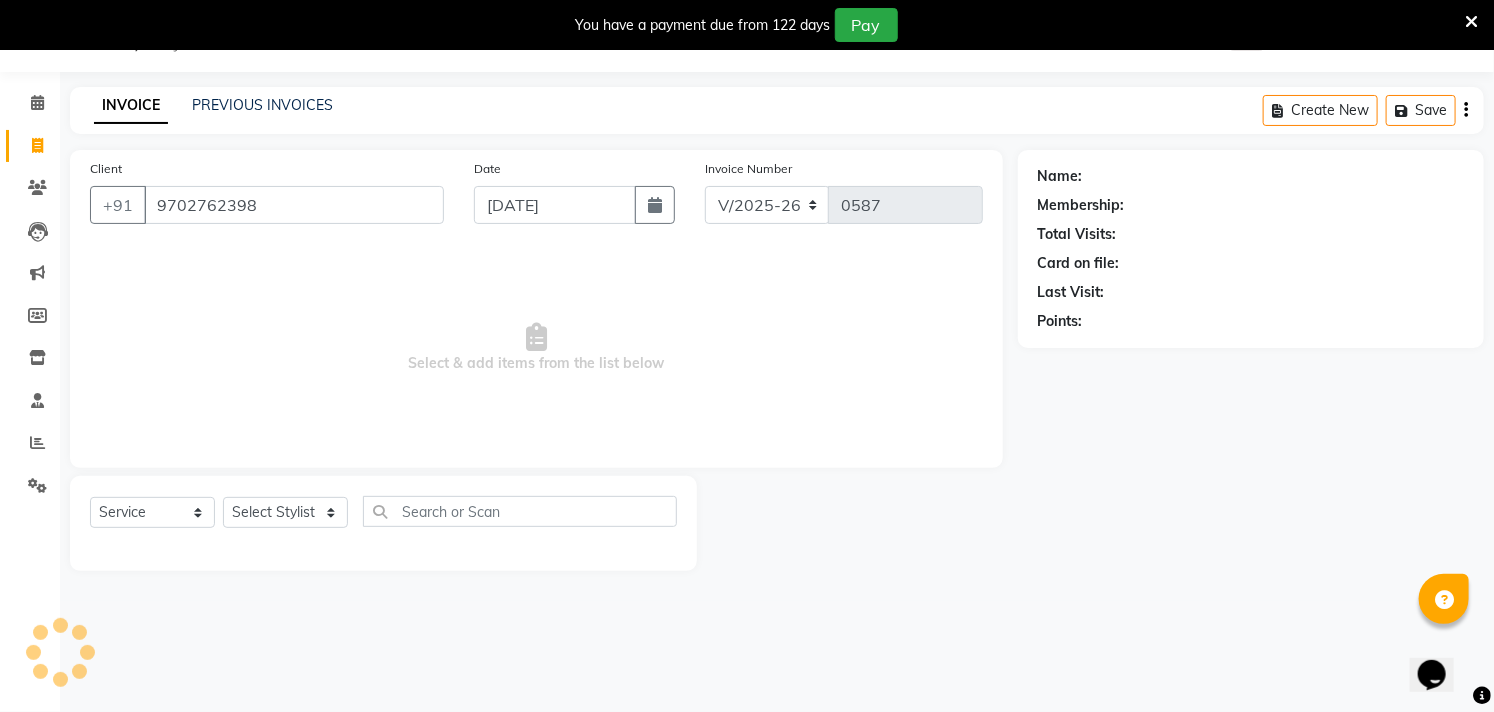 type on "9702762398" 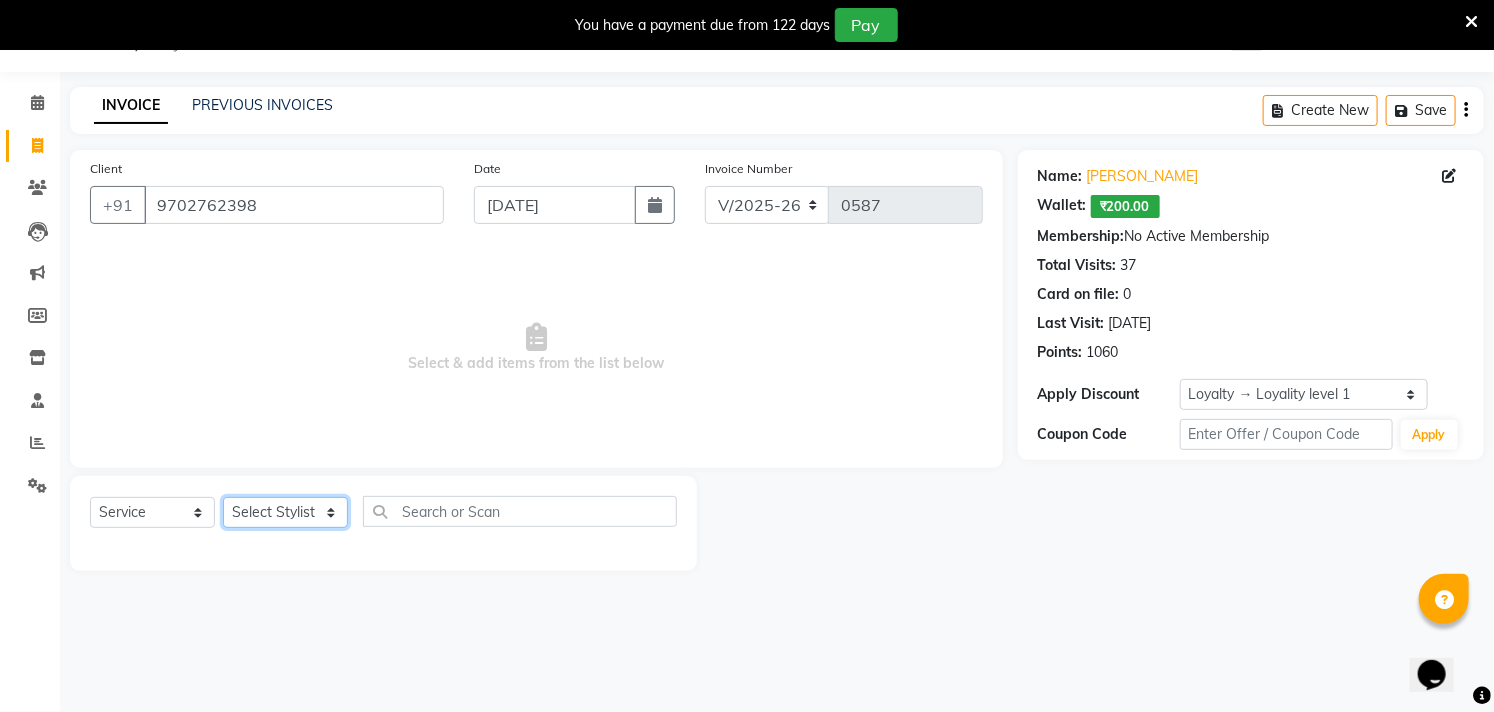 click on "Select Stylist [PERSON_NAME] [PERSON_NAME] [PERSON_NAME] sagar nadrekar [PERSON_NAME]" 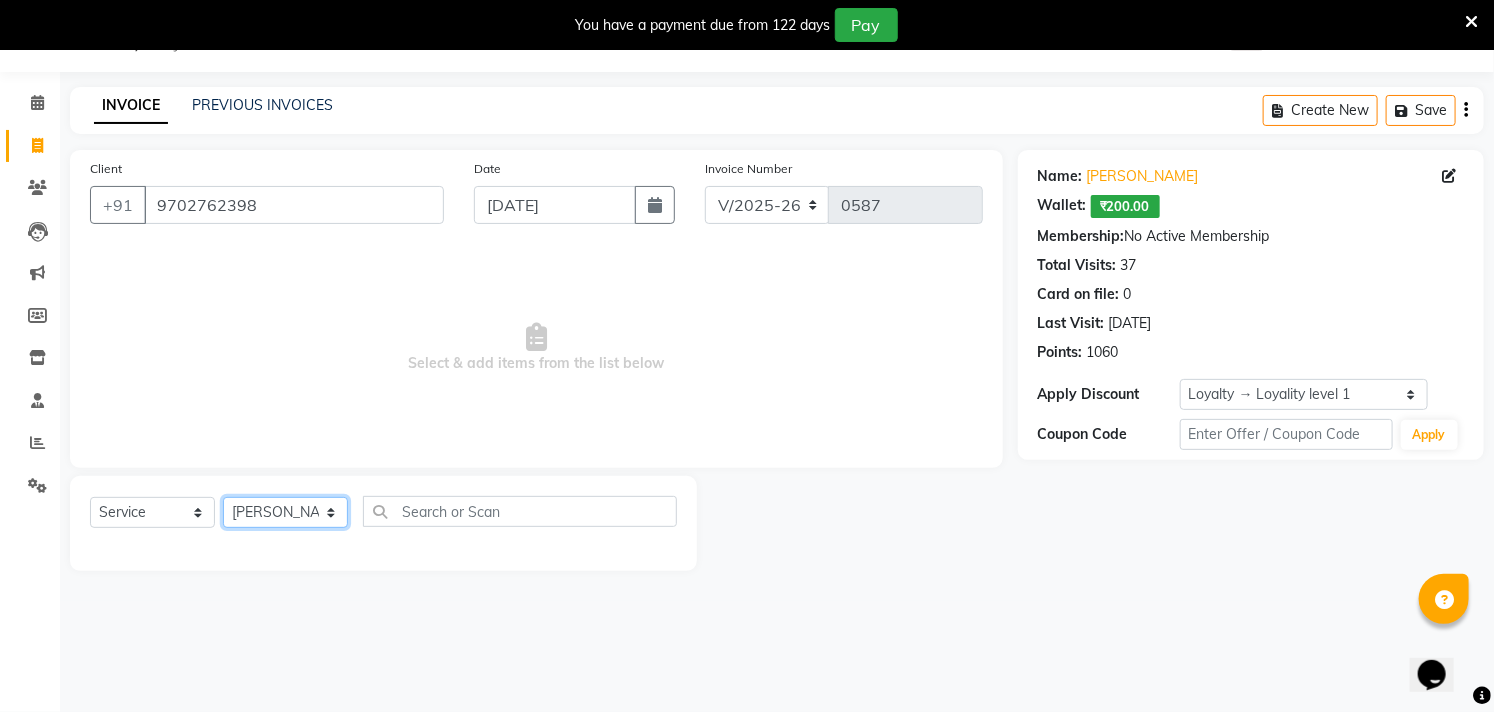 click on "Select Stylist [PERSON_NAME] [PERSON_NAME] [PERSON_NAME] sagar nadrekar [PERSON_NAME]" 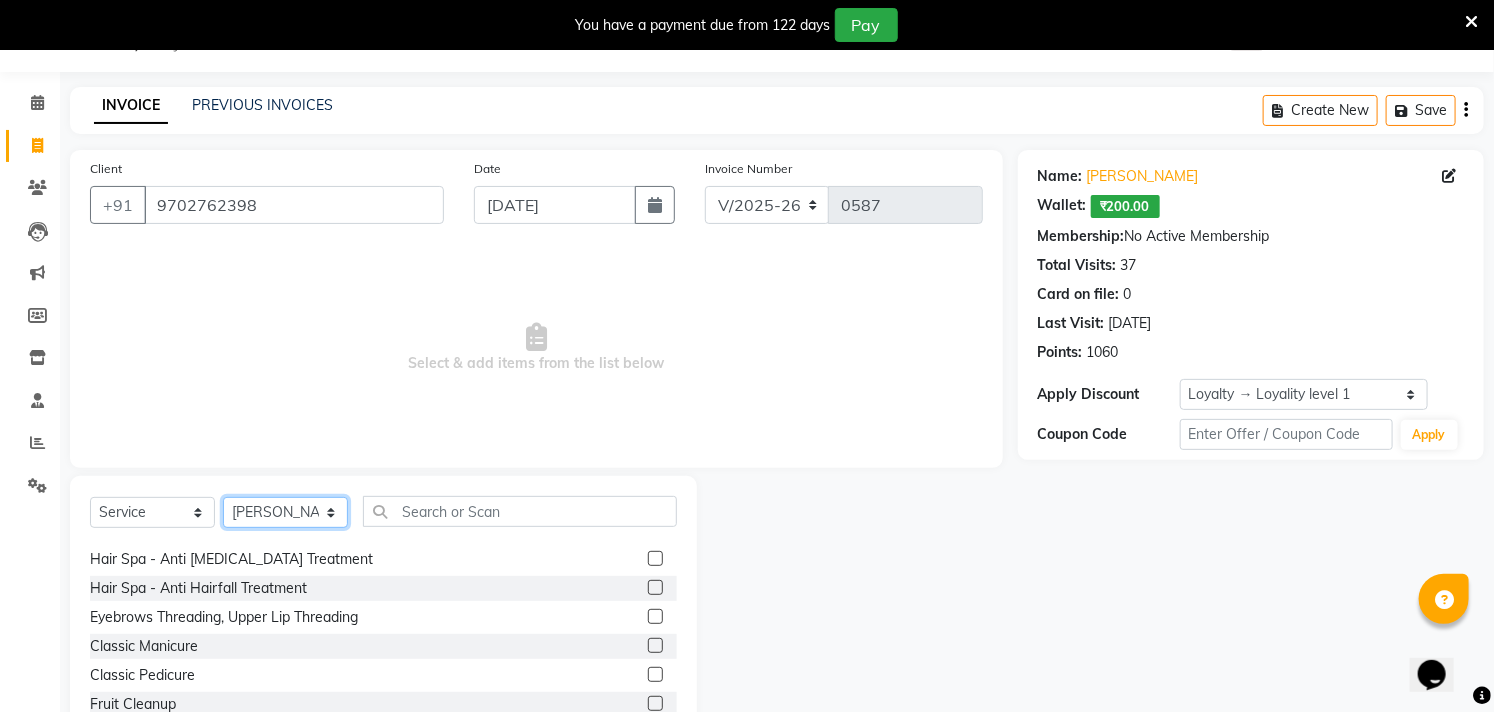 scroll, scrollTop: 4175, scrollLeft: 0, axis: vertical 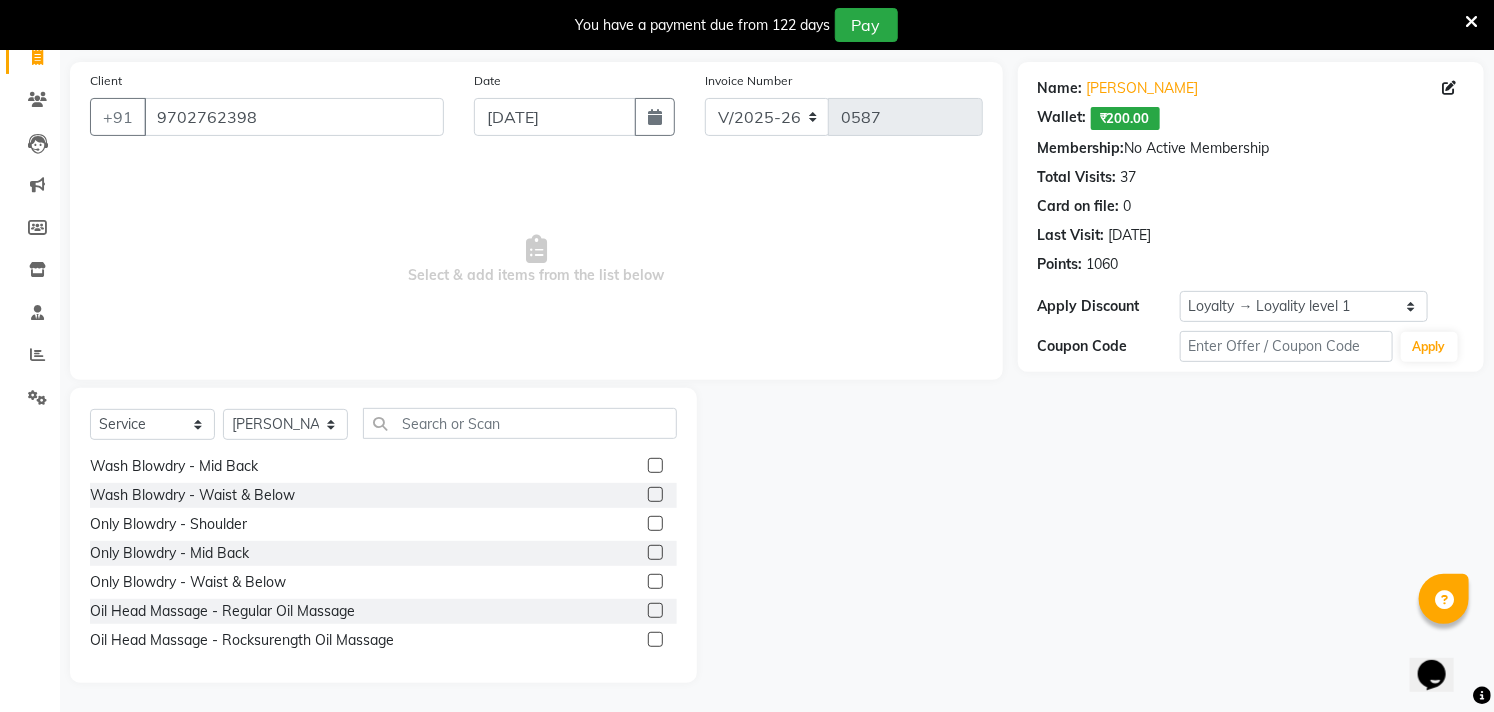 click on "Oil Head Massage - Onion Hair Oil Massage" 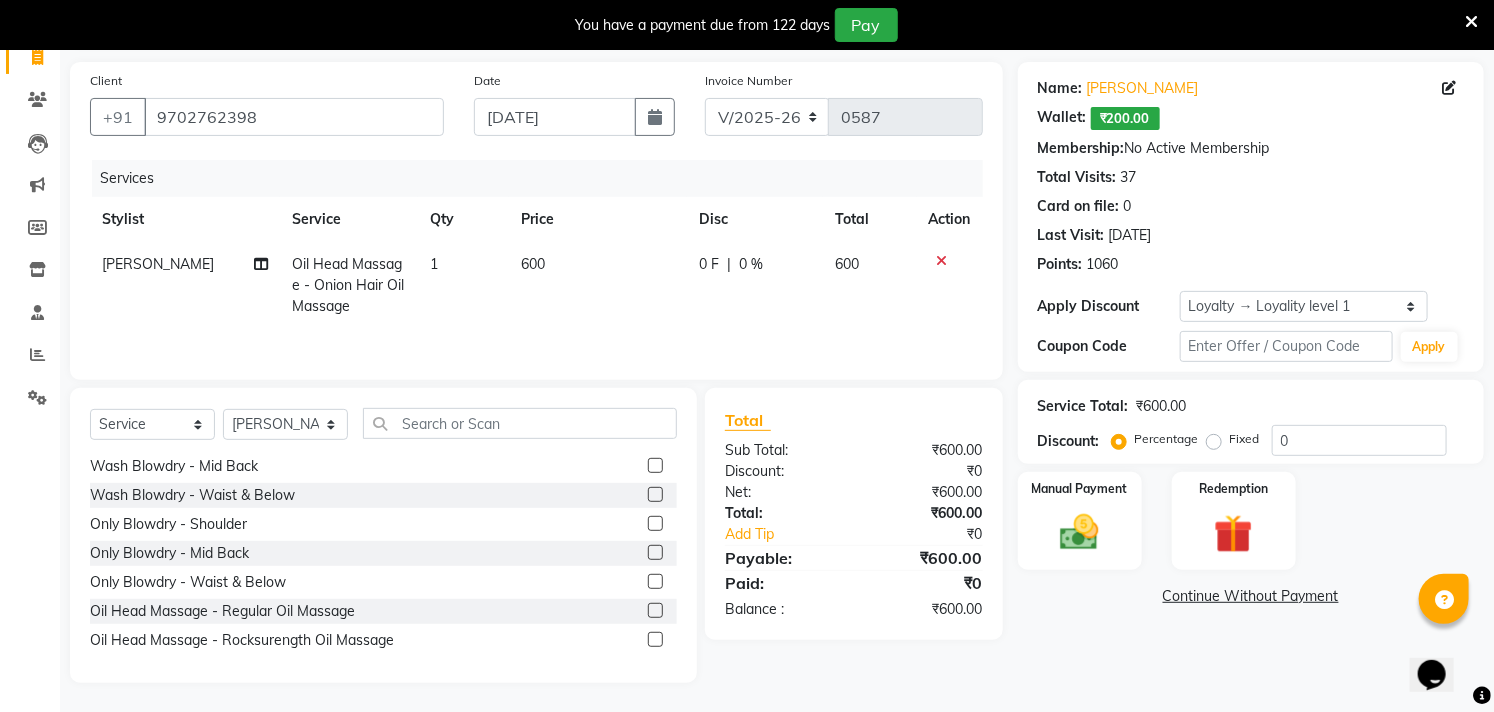 checkbox on "false" 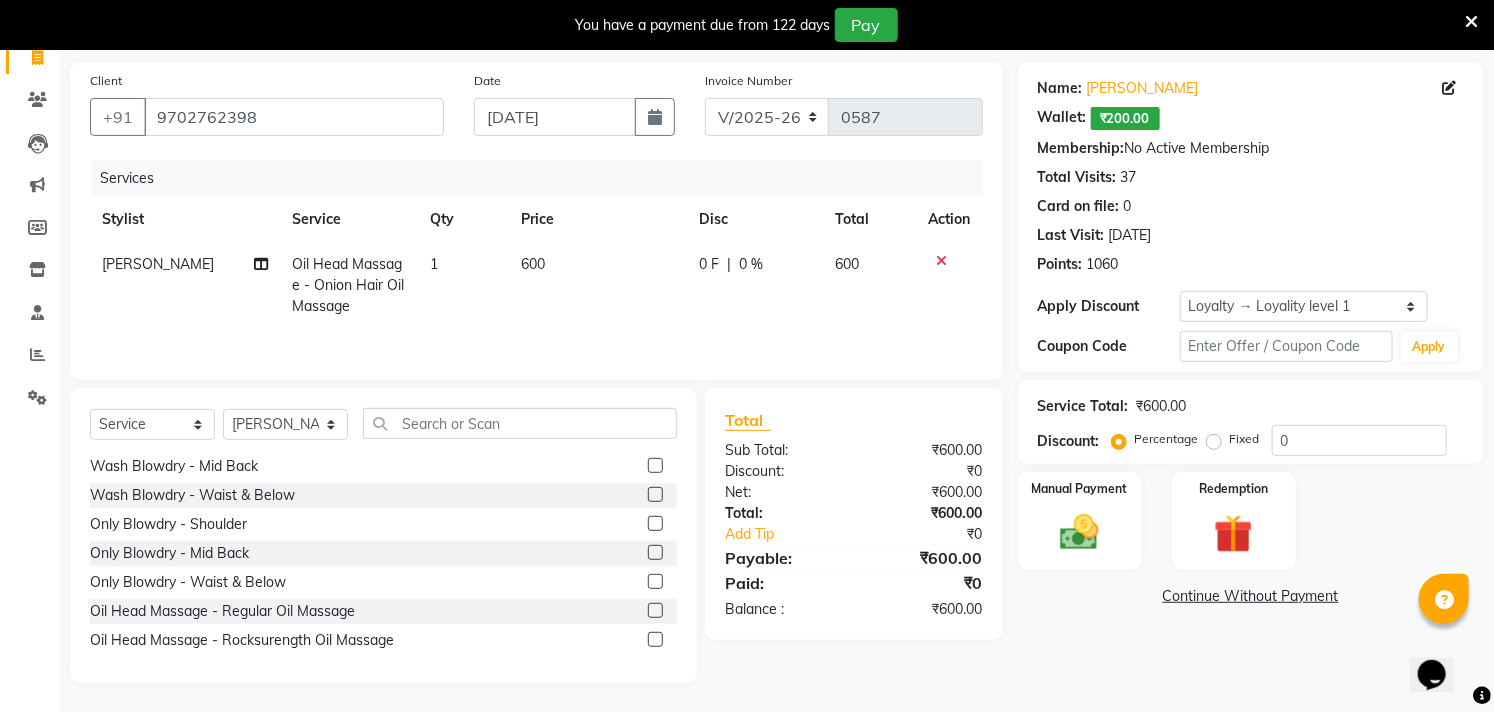 click on "600" 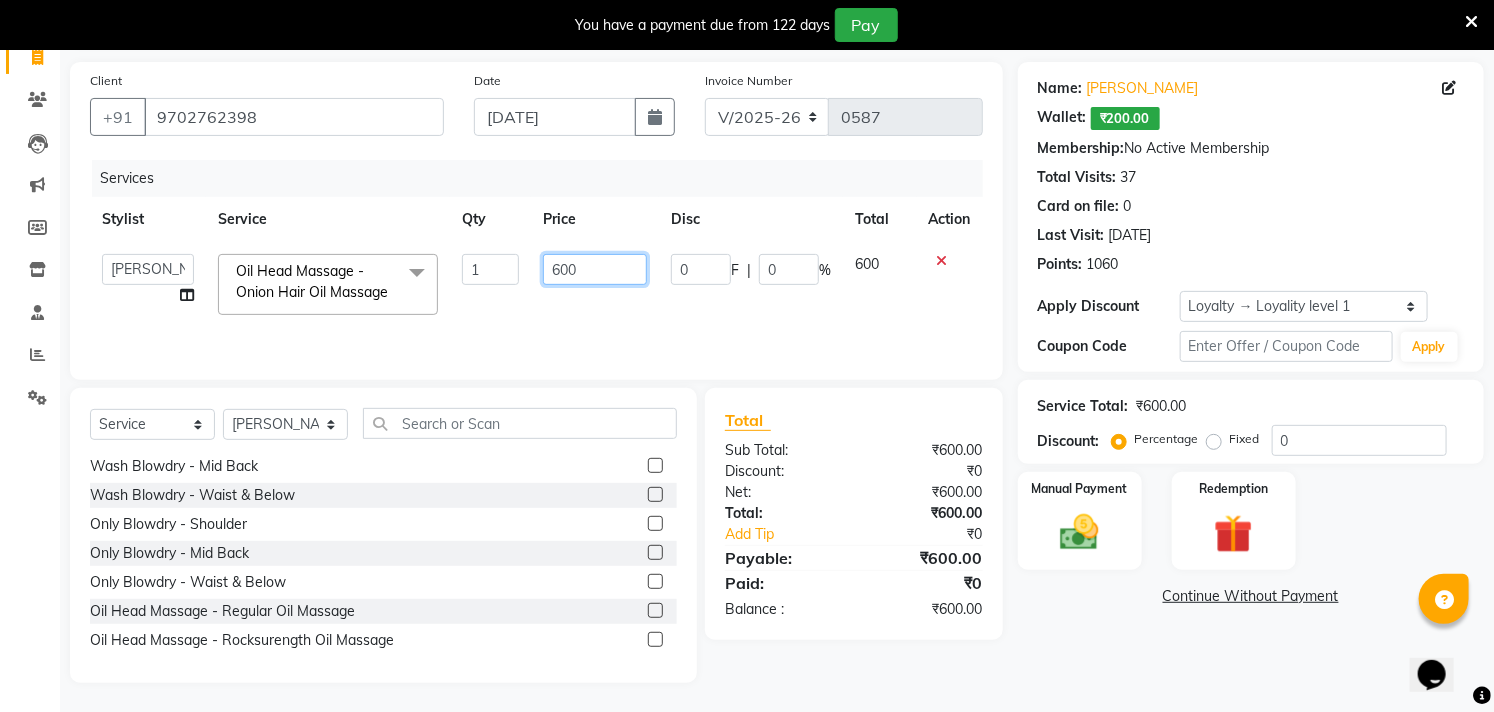 click on "600" 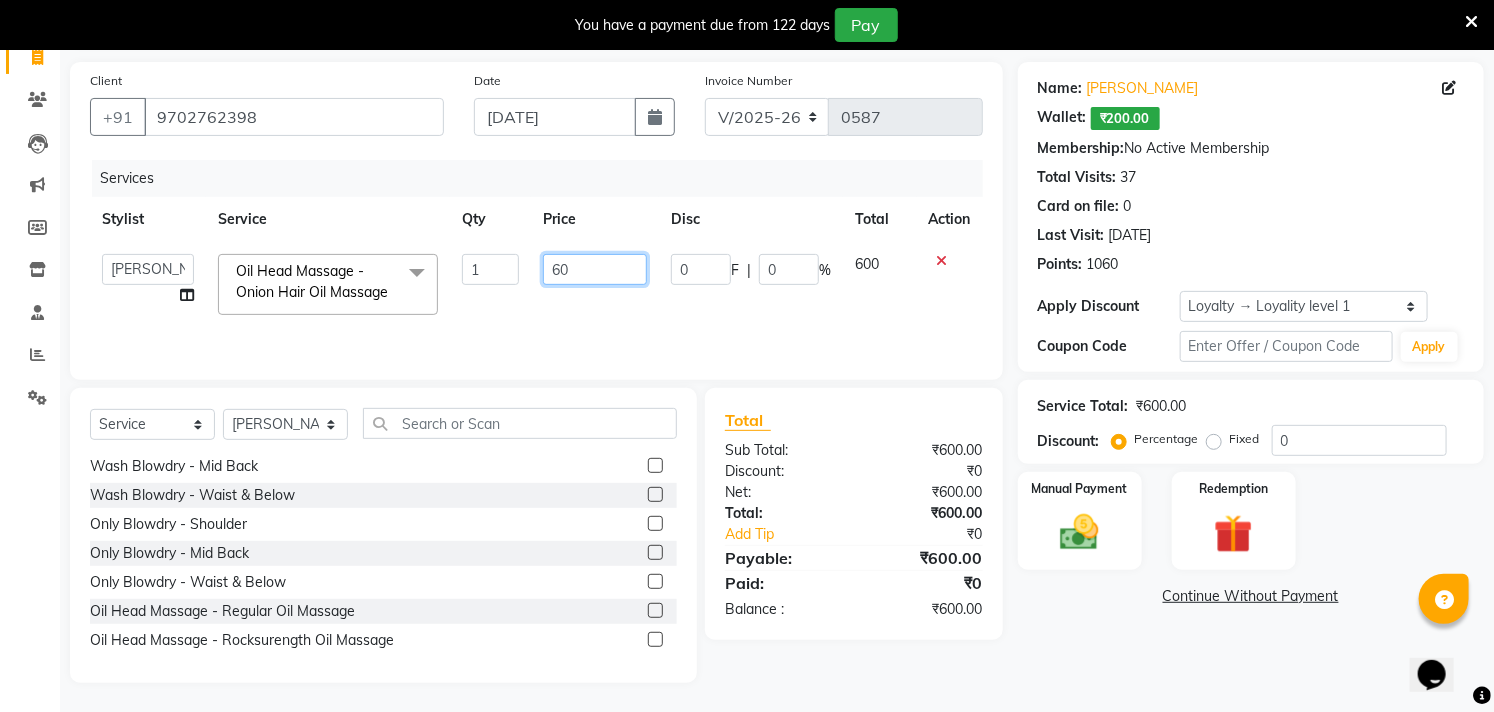 type on "6" 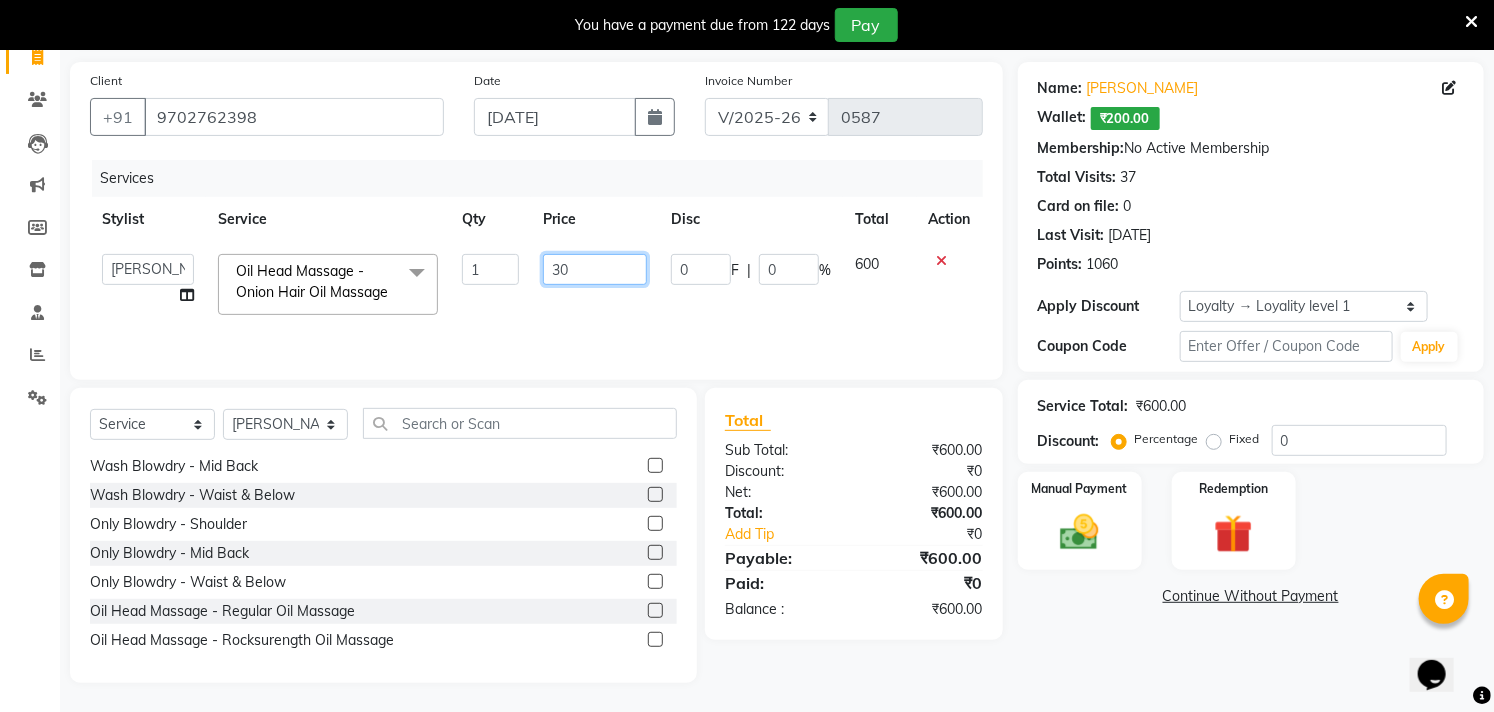 type on "300" 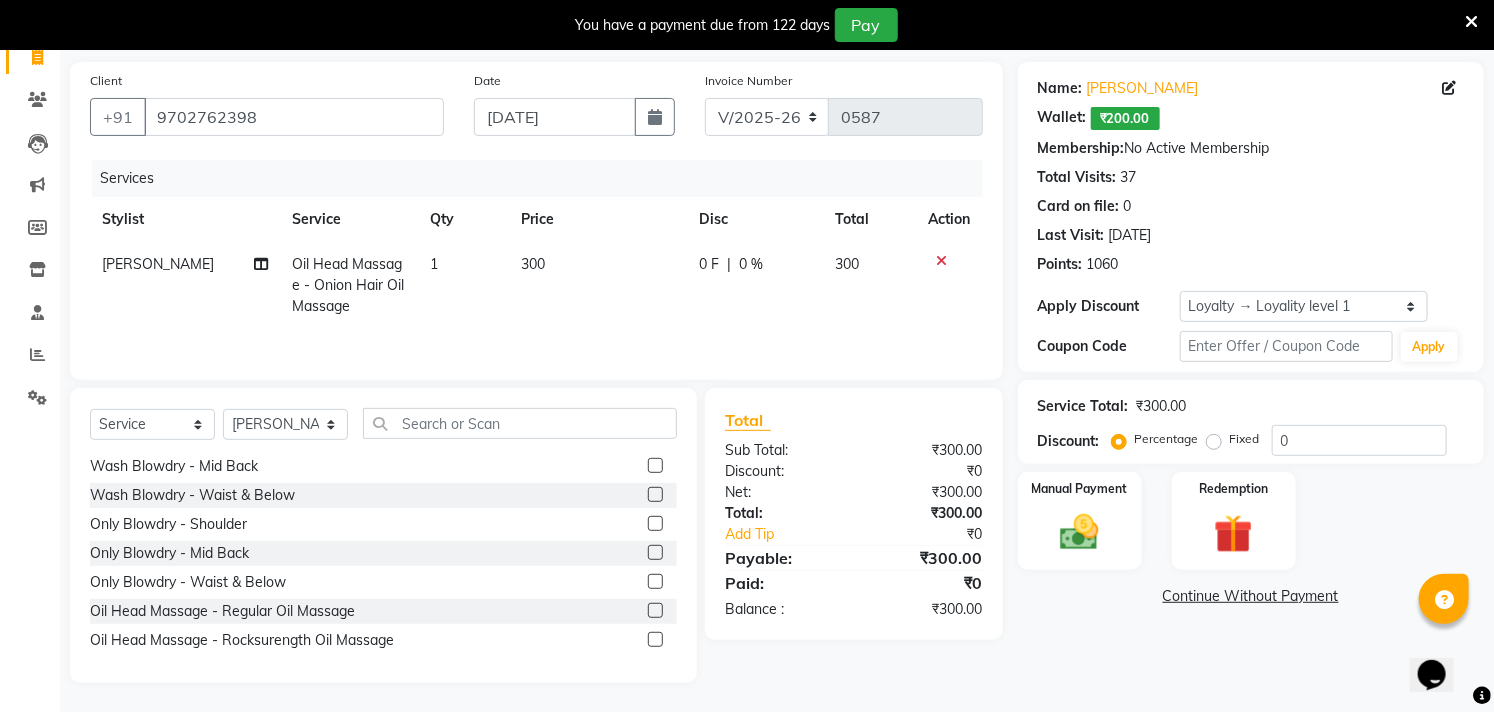click on "300" 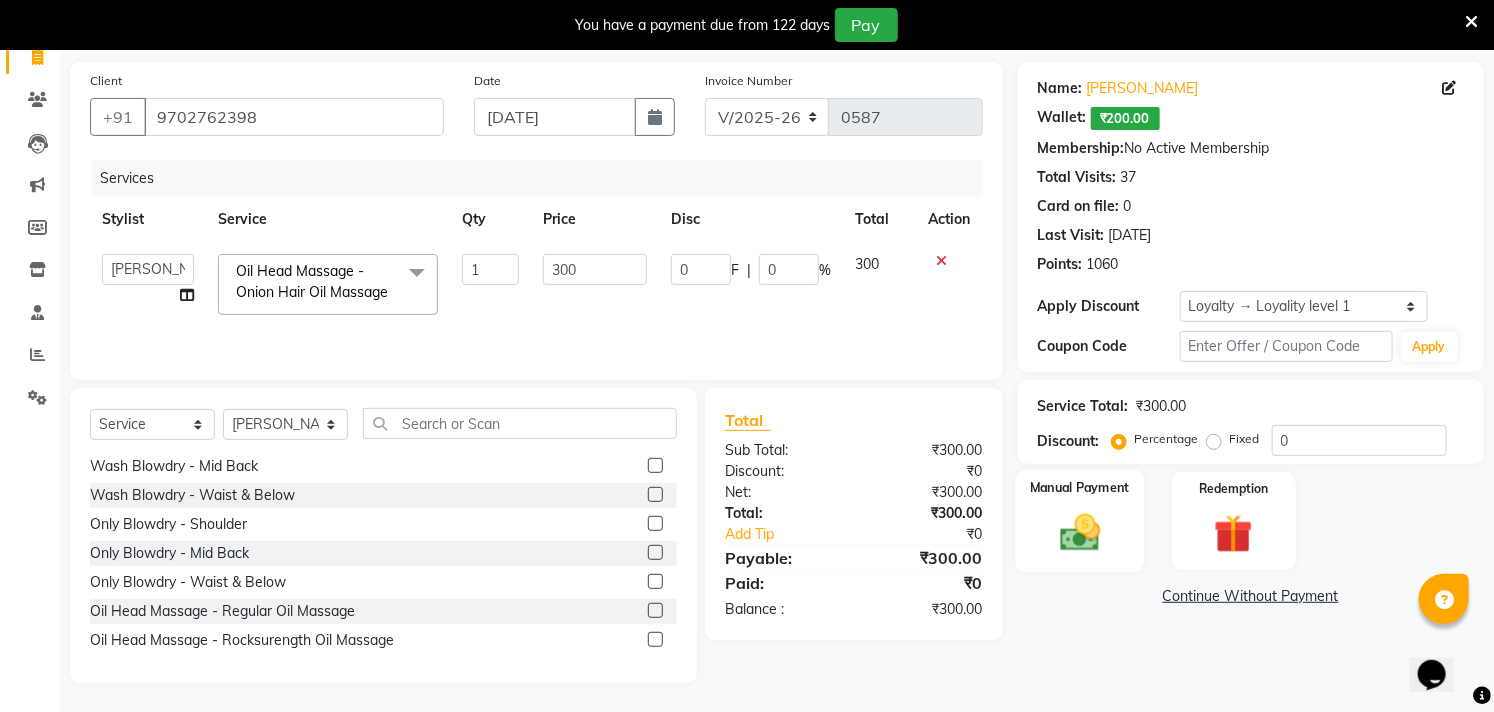 click 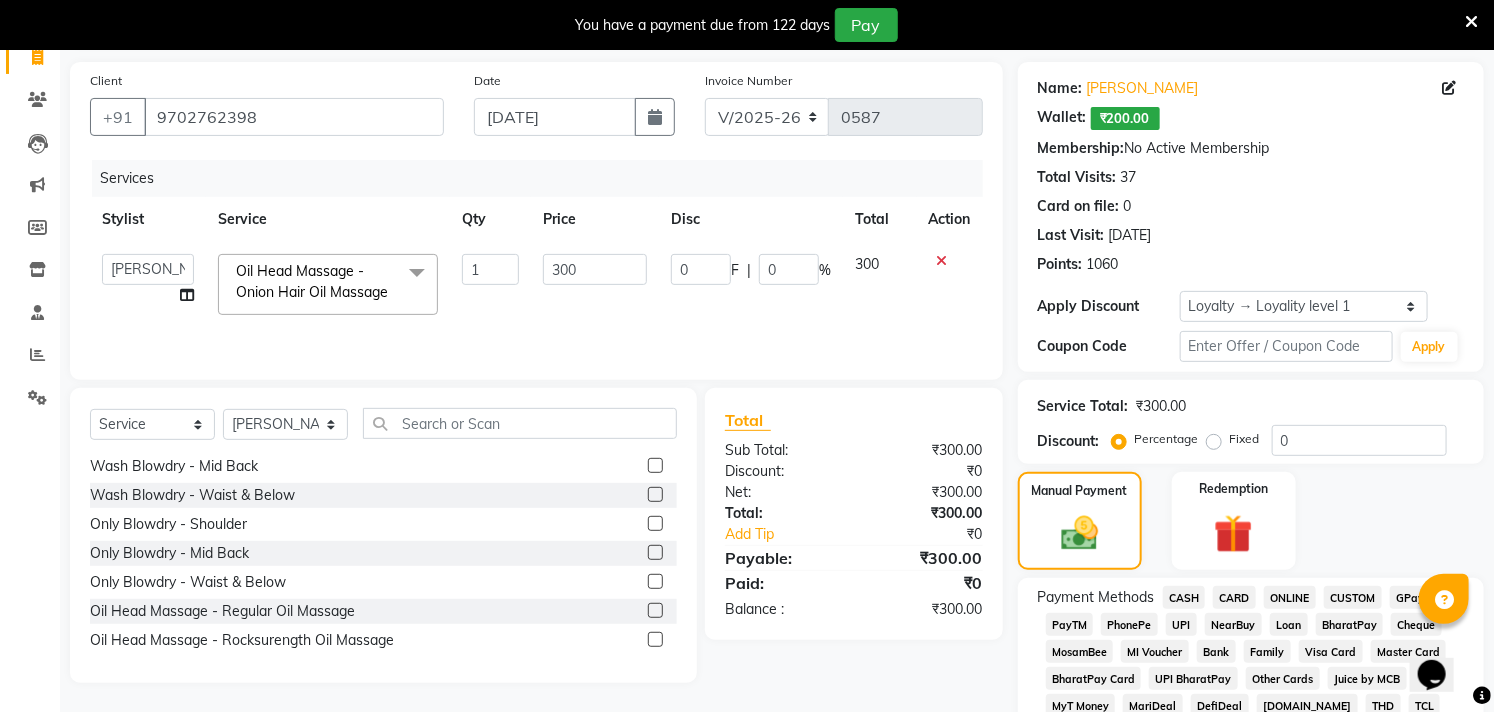 click on "CASH" 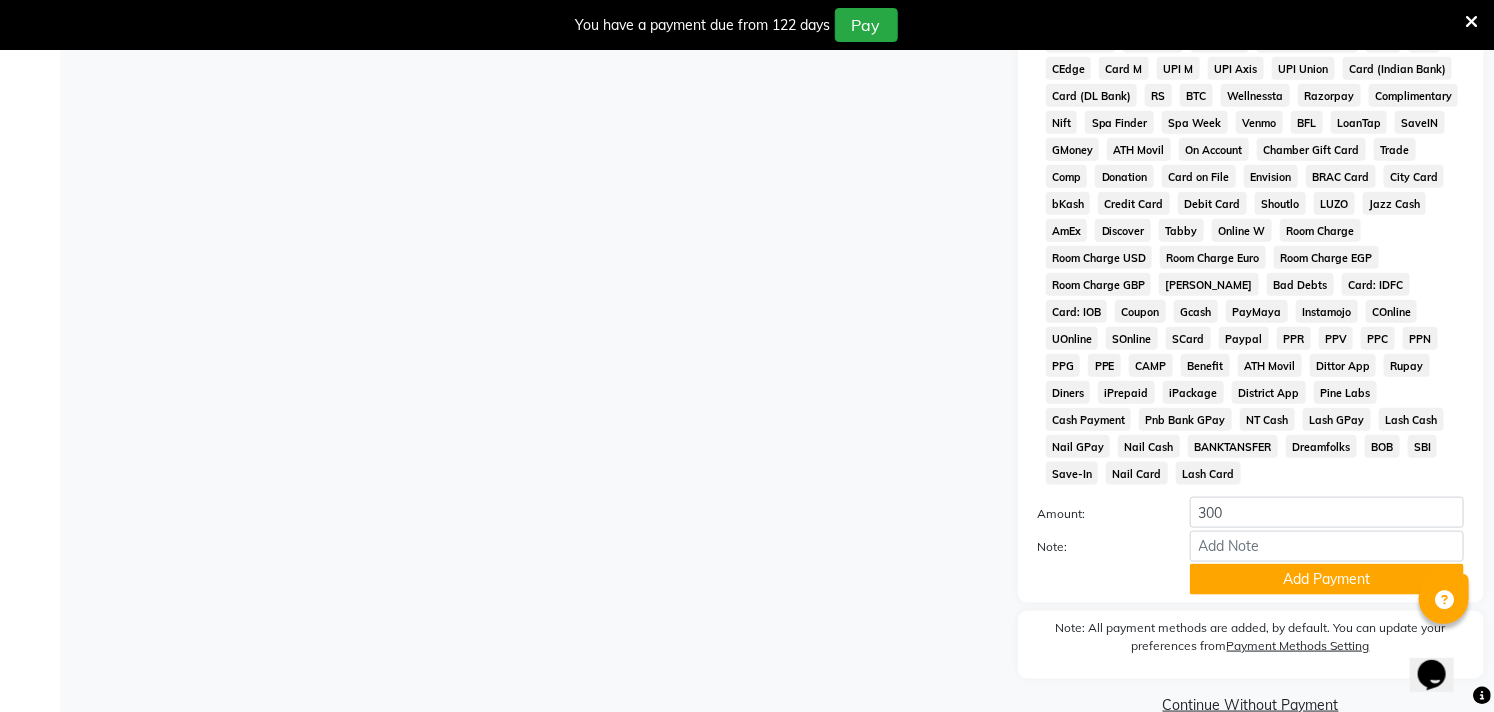 scroll, scrollTop: 817, scrollLeft: 0, axis: vertical 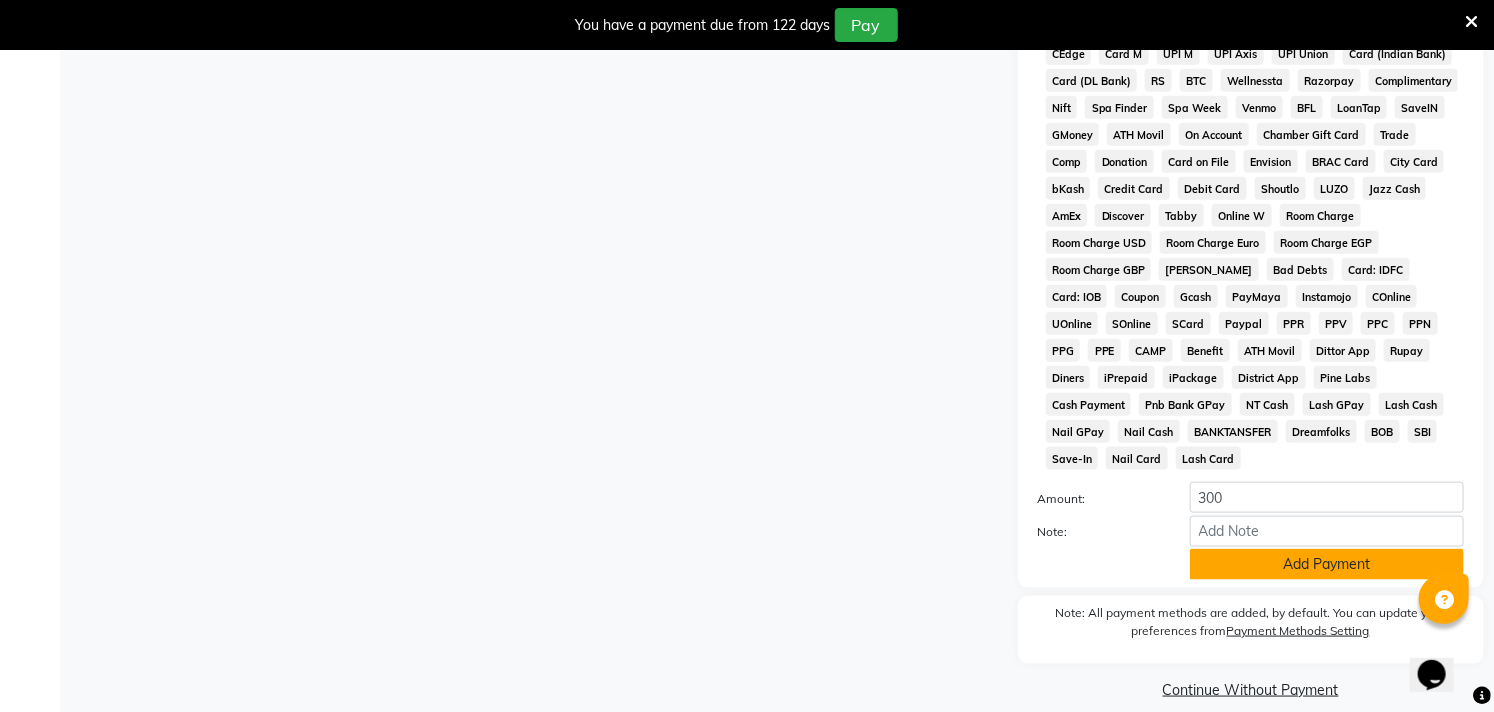 click on "Add Payment" 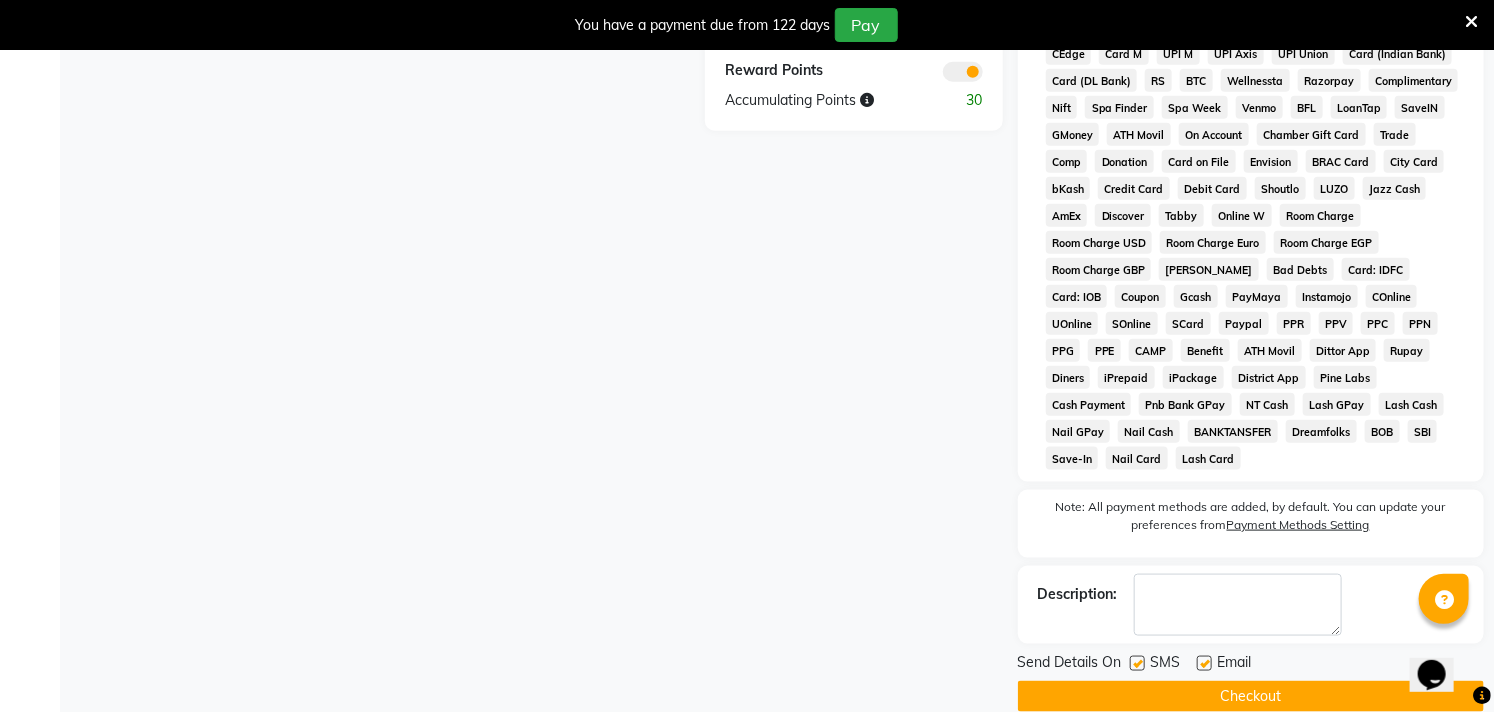 click on "Checkout" 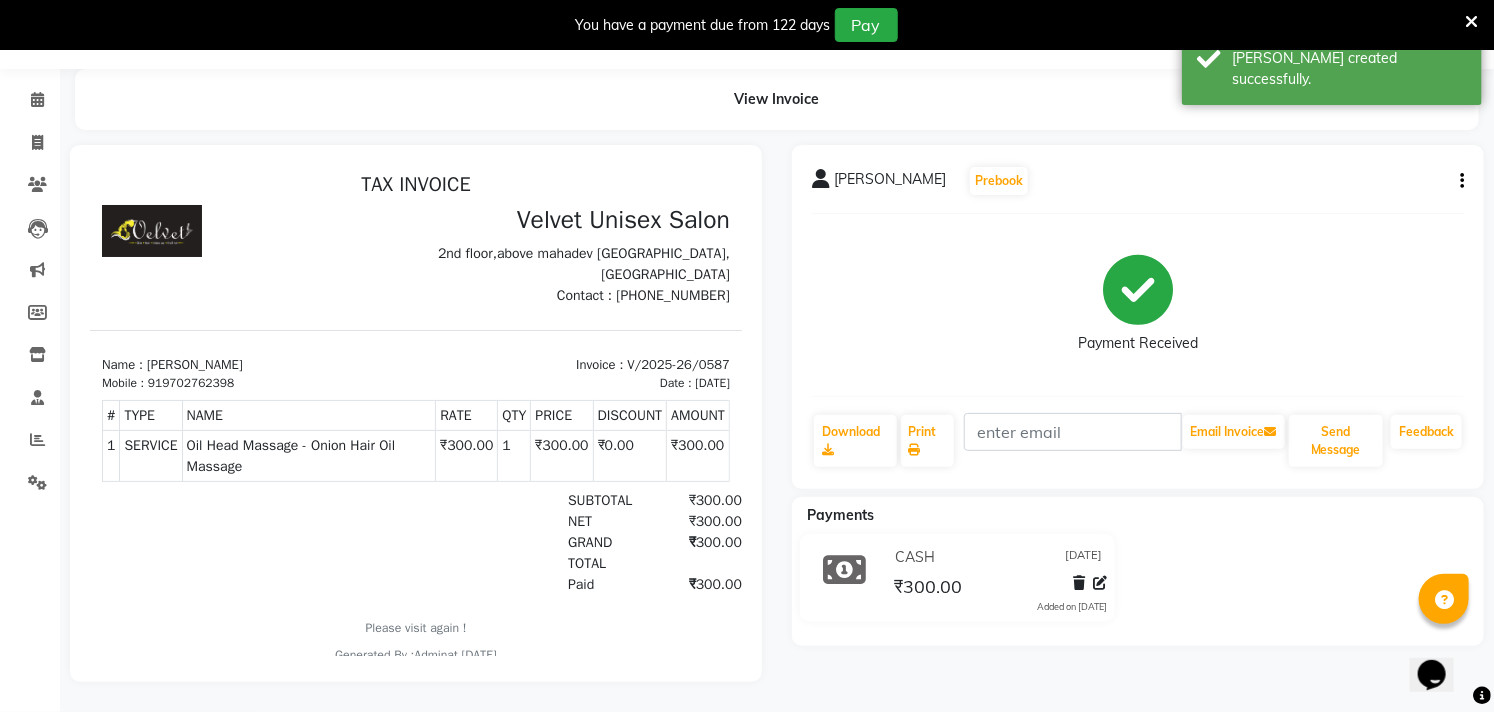 scroll, scrollTop: 0, scrollLeft: 0, axis: both 